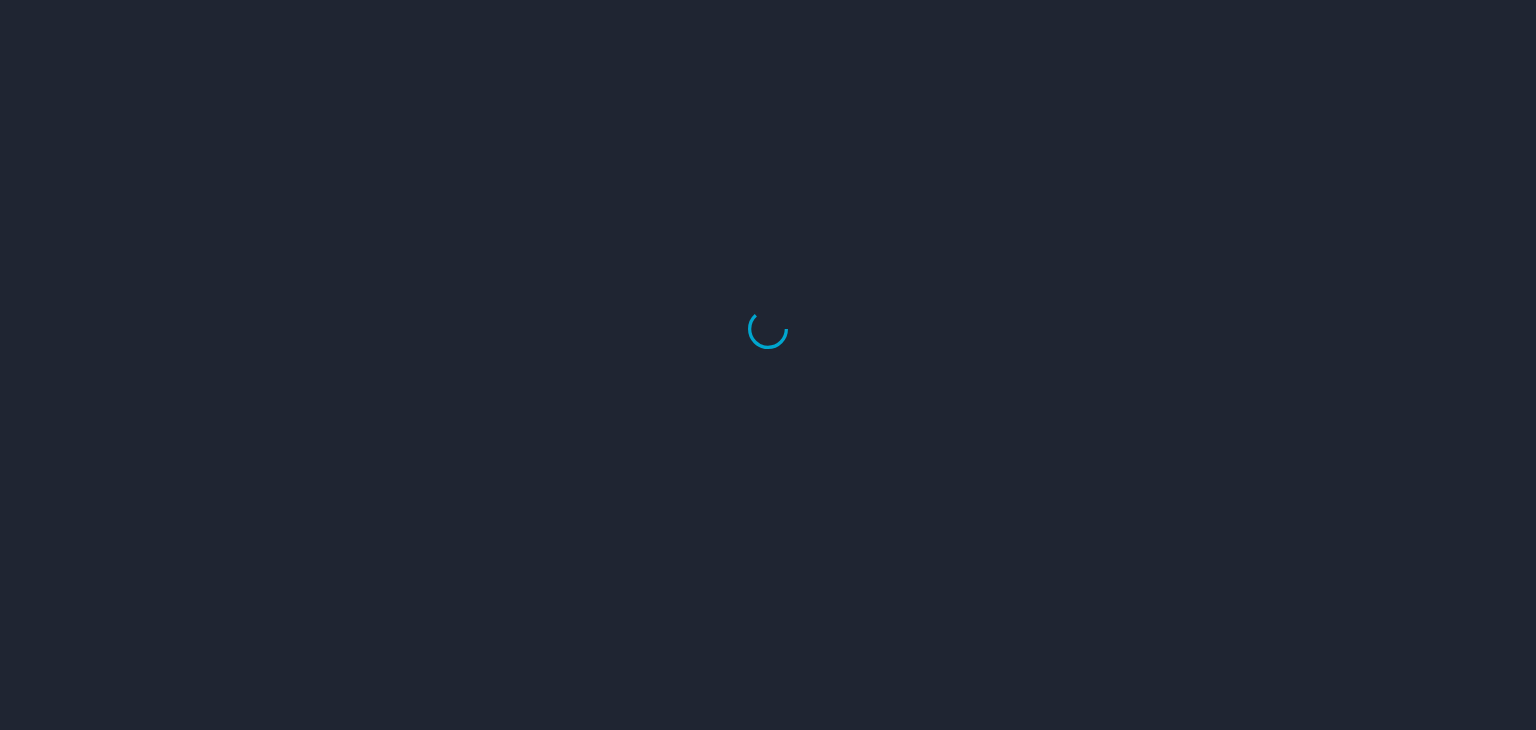 scroll, scrollTop: 0, scrollLeft: 0, axis: both 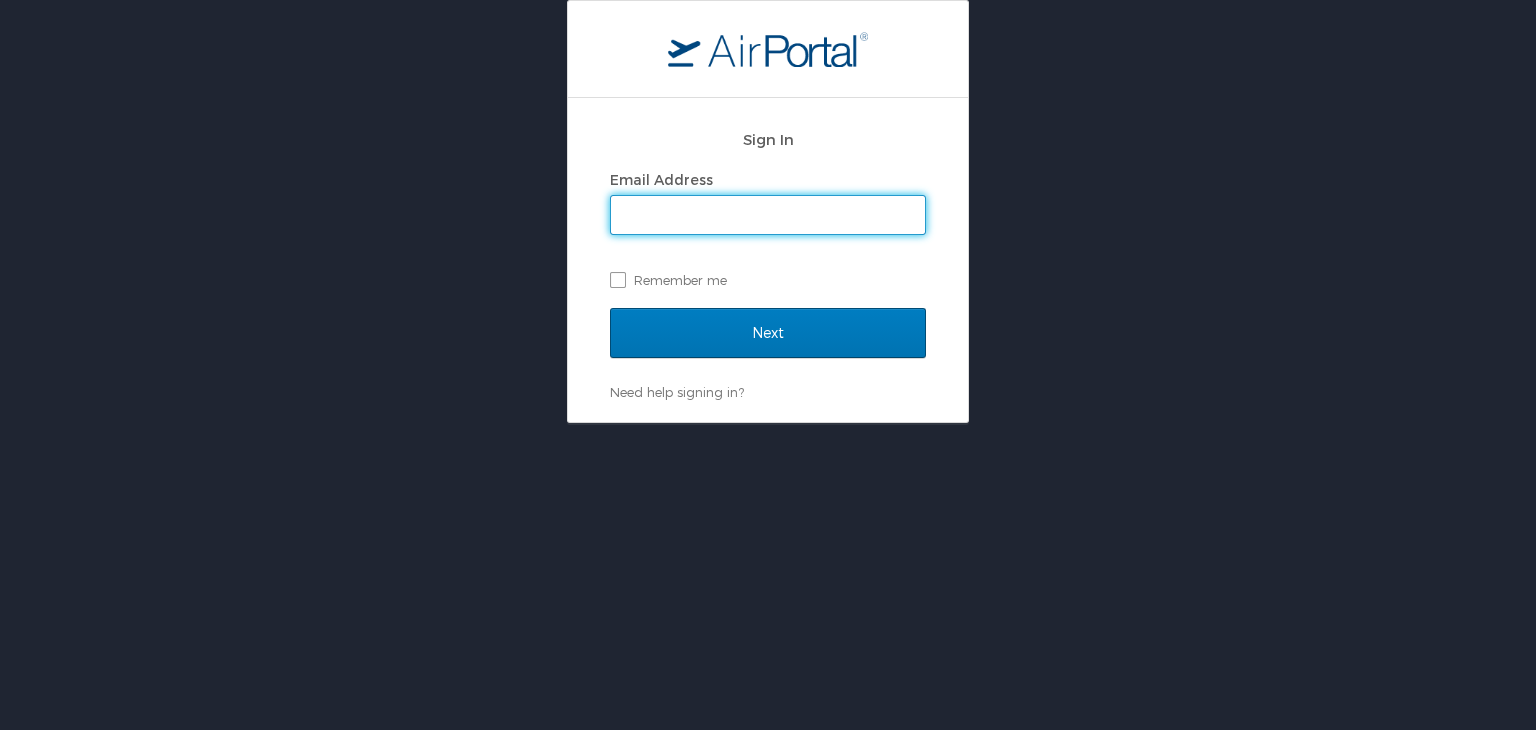 type on "mashunyui.shimrang@cbtravel.com" 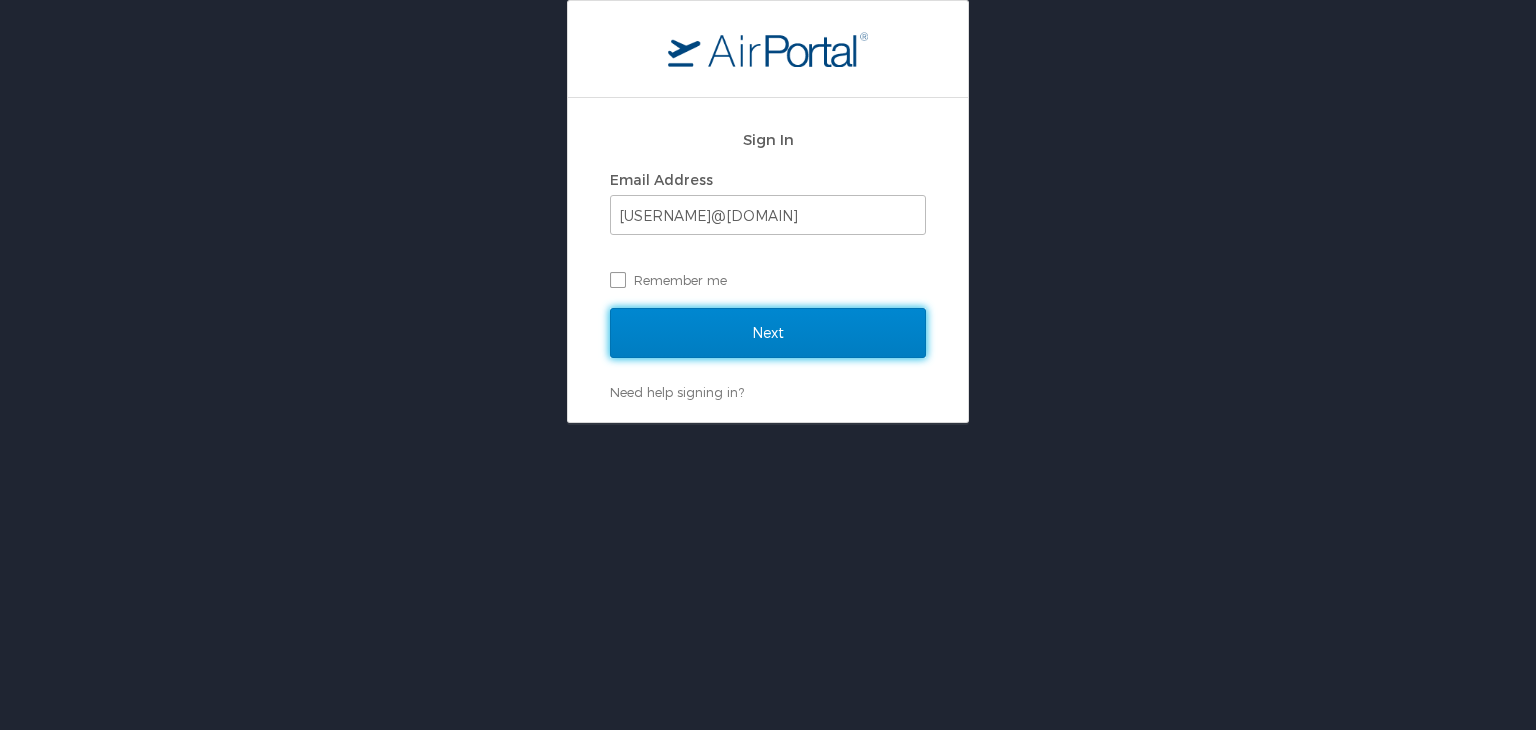 click on "Next" at bounding box center (768, 333) 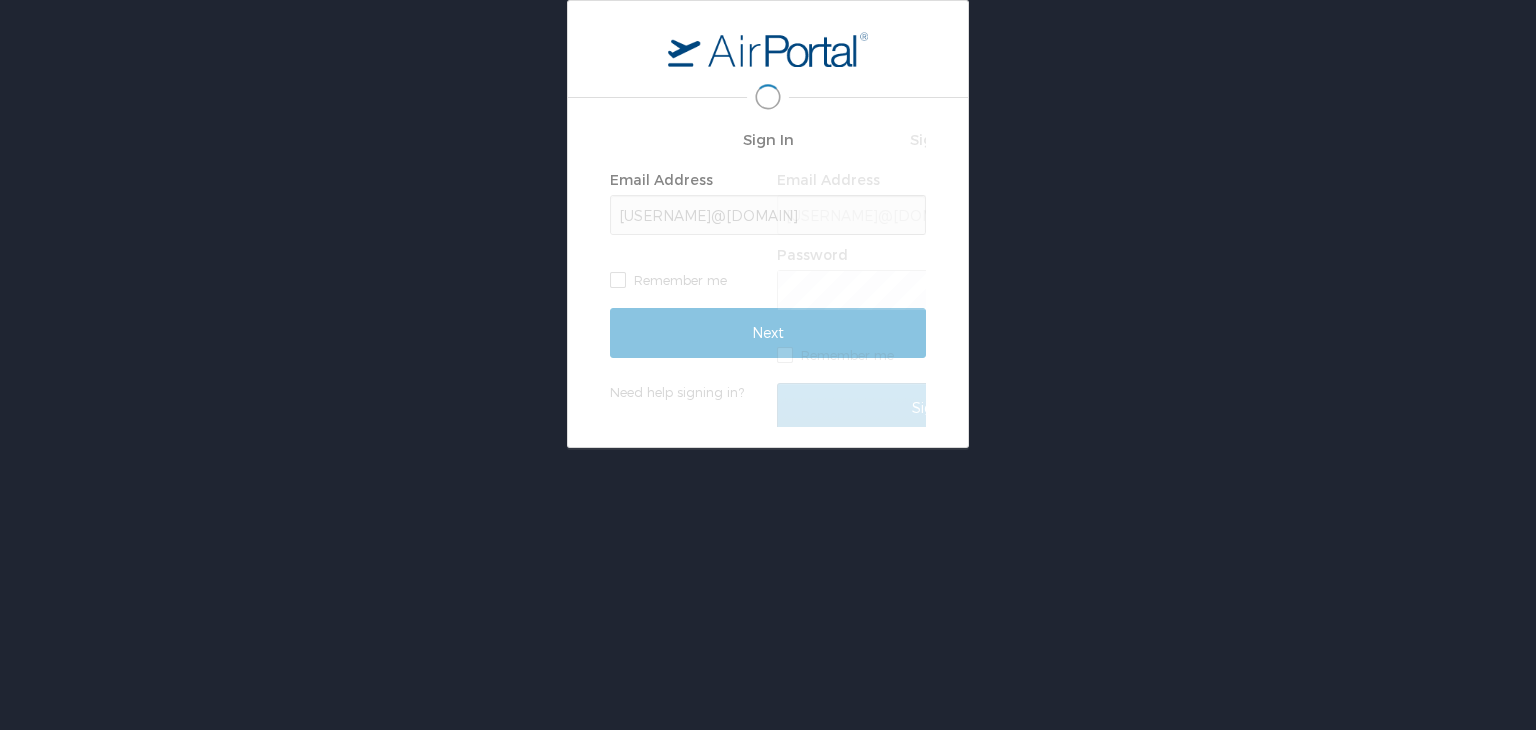 scroll, scrollTop: 0, scrollLeft: 0, axis: both 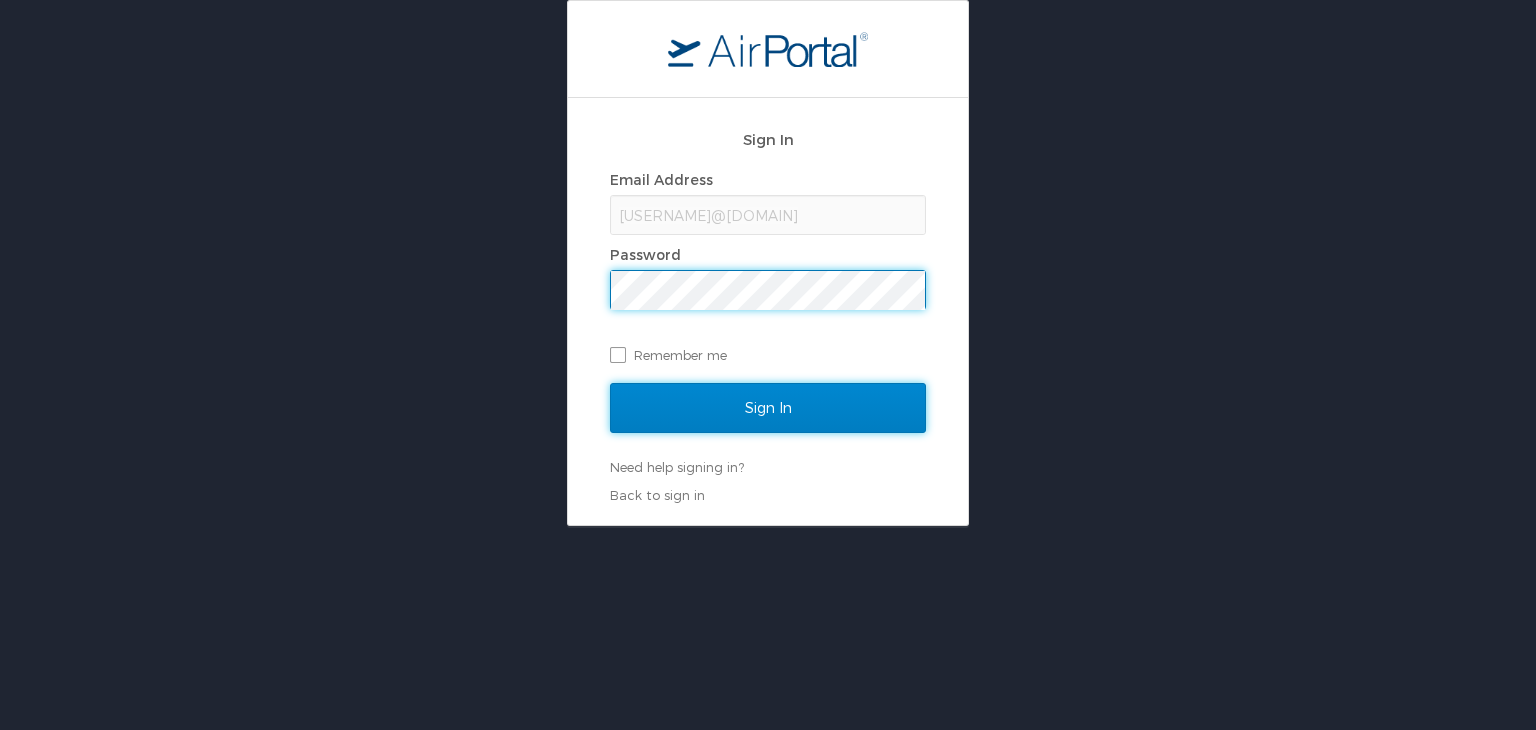 click on "Sign In" at bounding box center [768, 408] 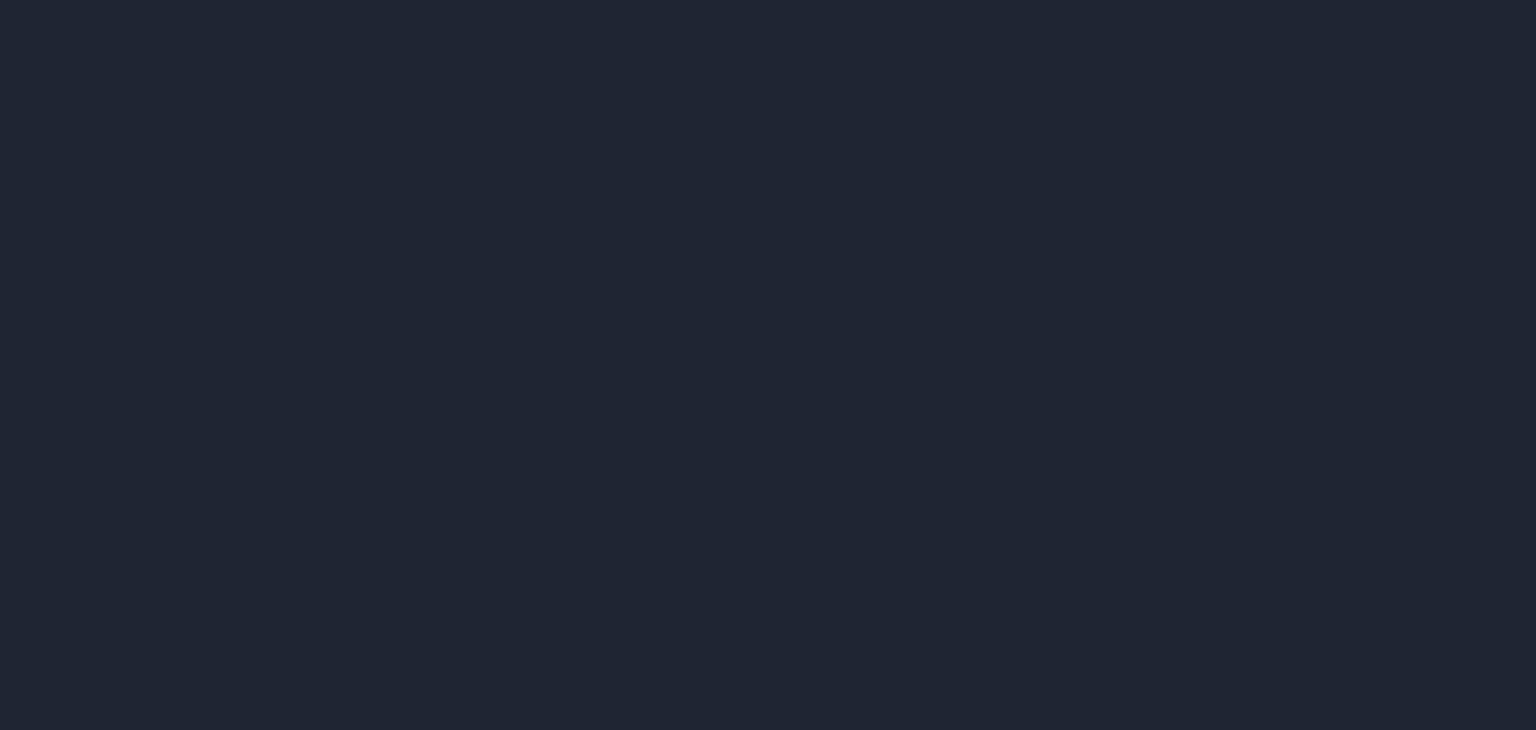 scroll, scrollTop: 0, scrollLeft: 0, axis: both 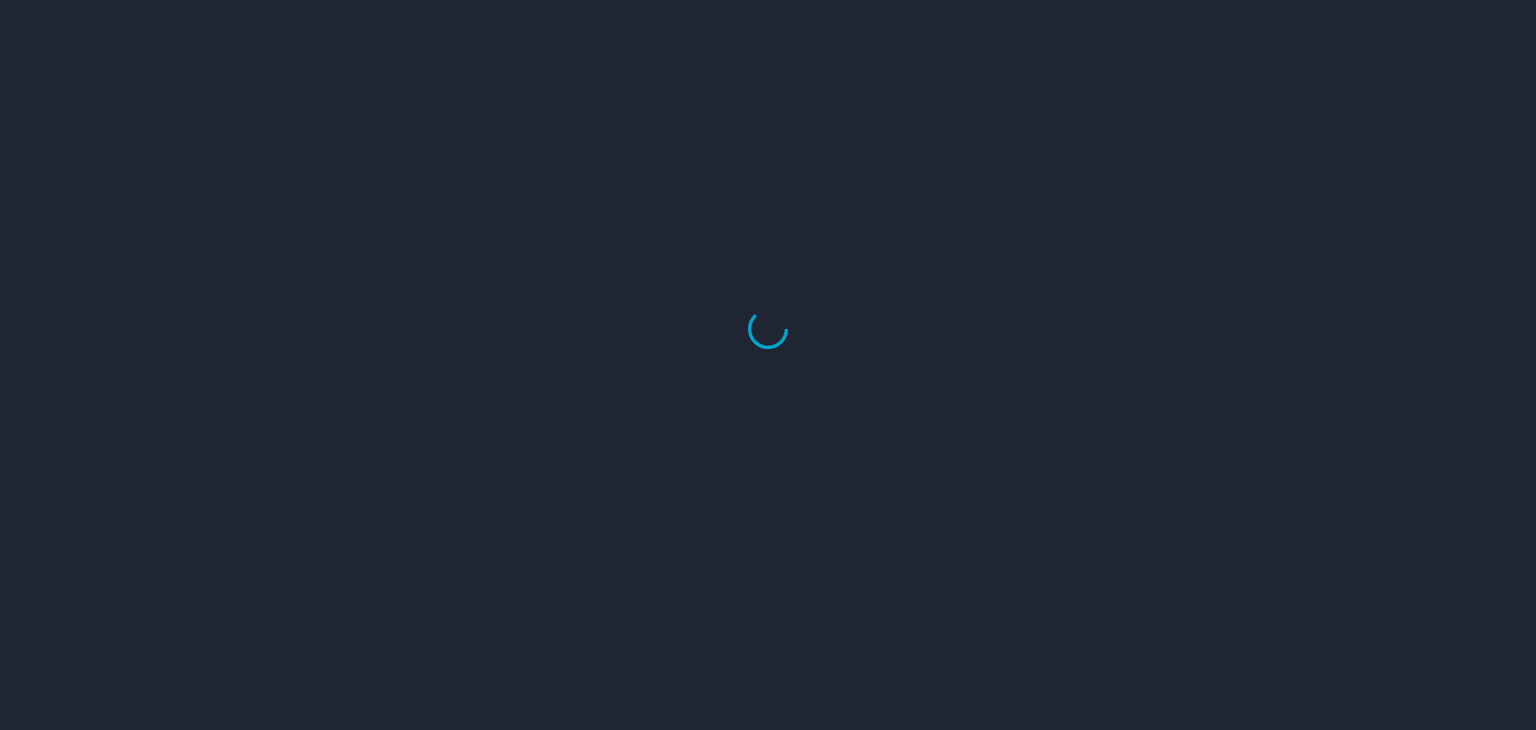select on "US" 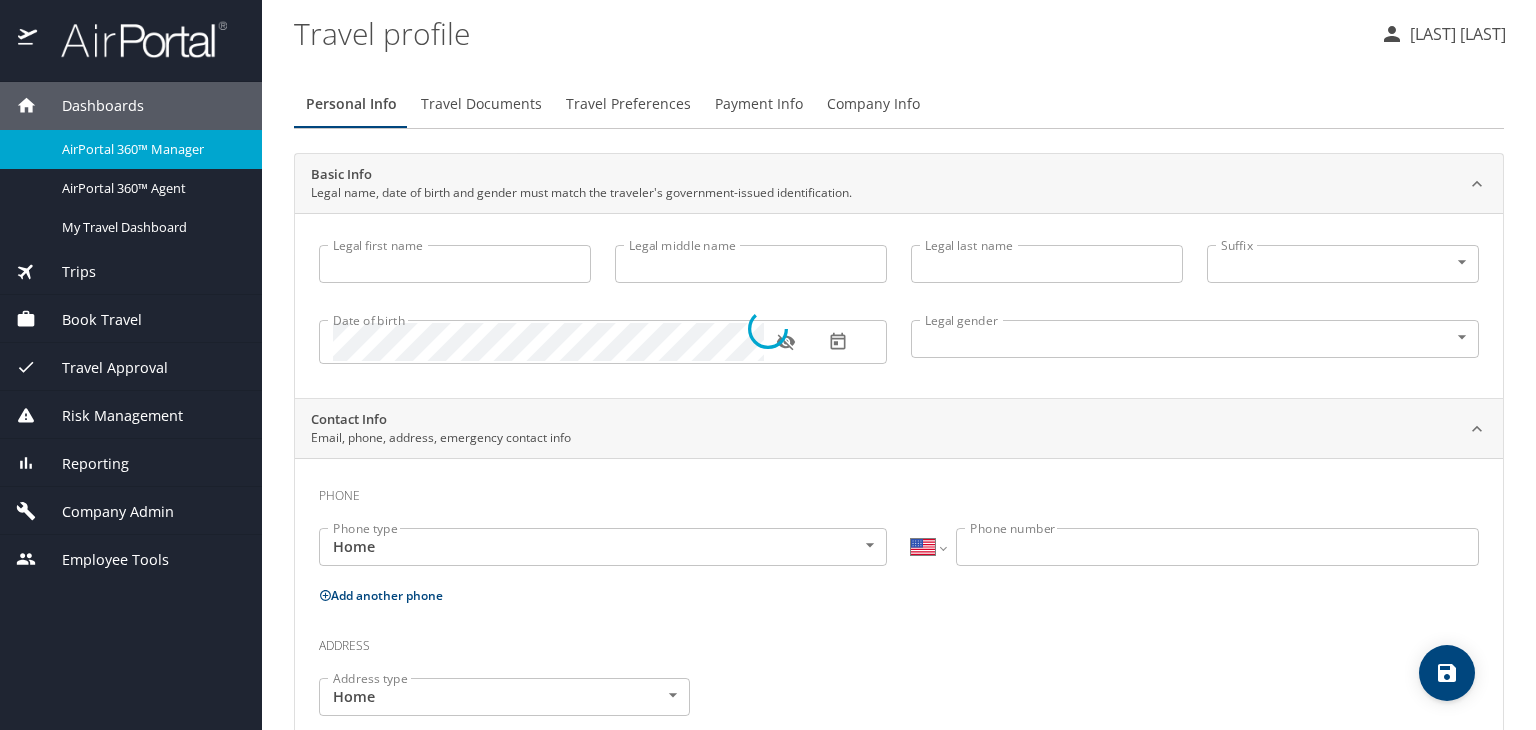 type on "[NAME]" 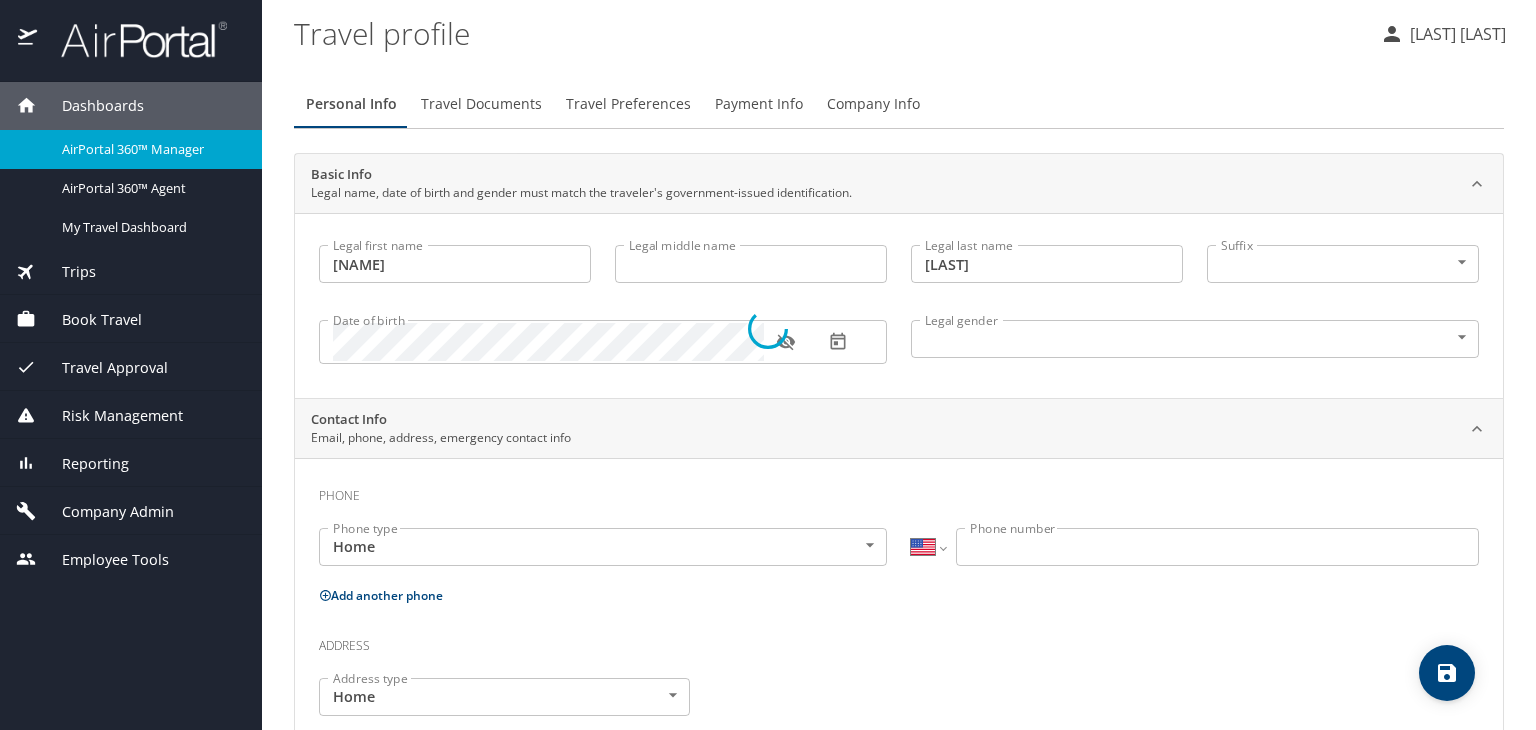 select on "IN" 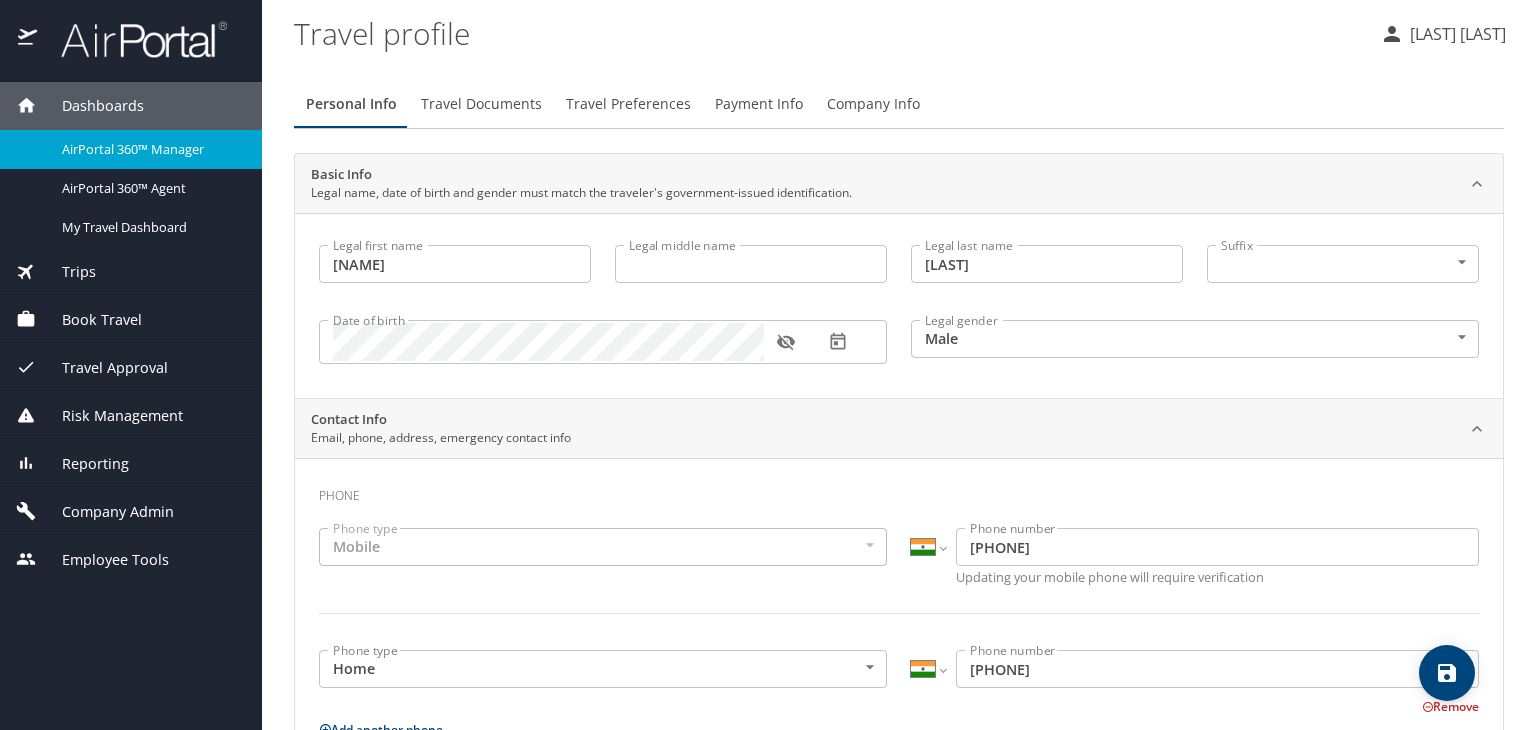 click at bounding box center [133, 39] 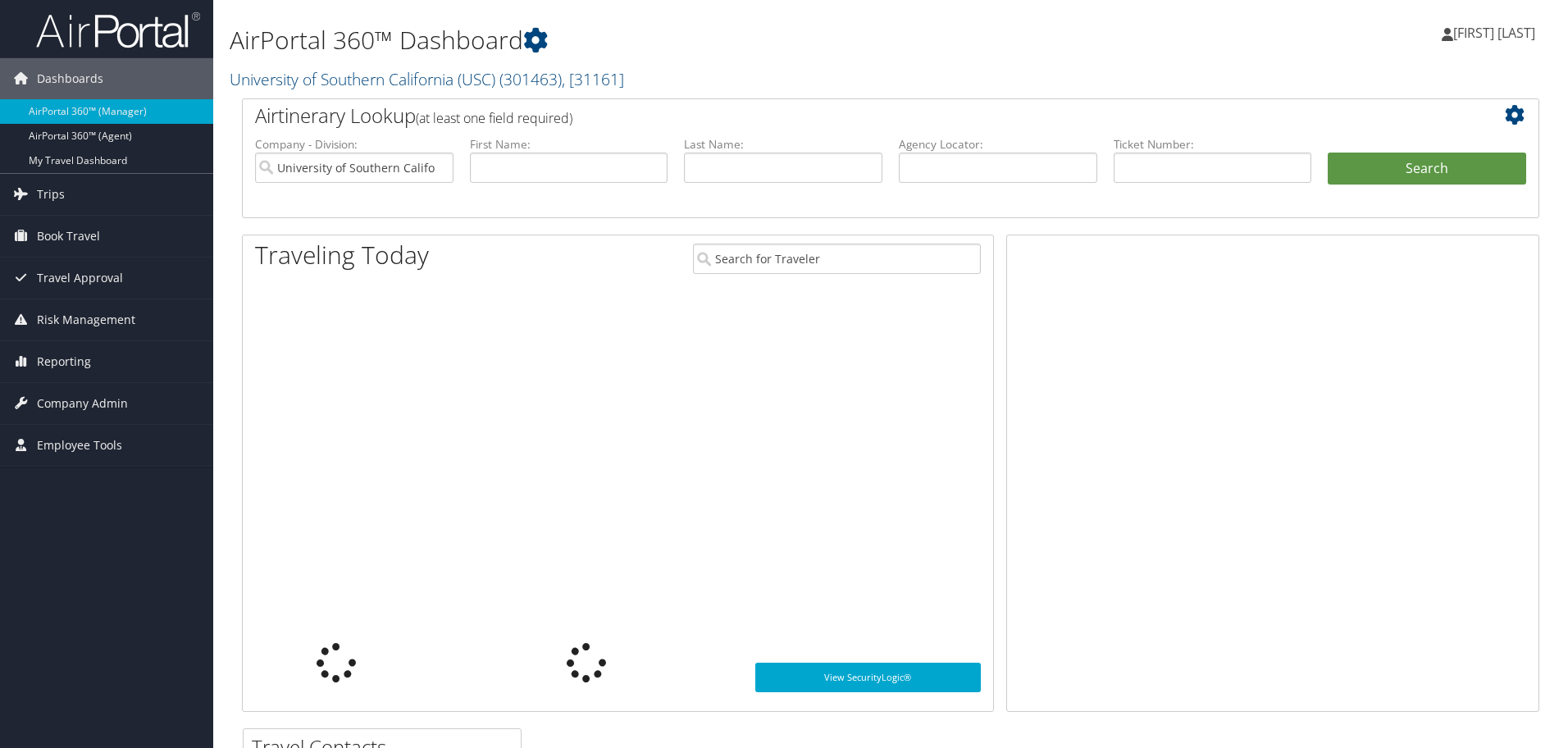 scroll, scrollTop: 0, scrollLeft: 0, axis: both 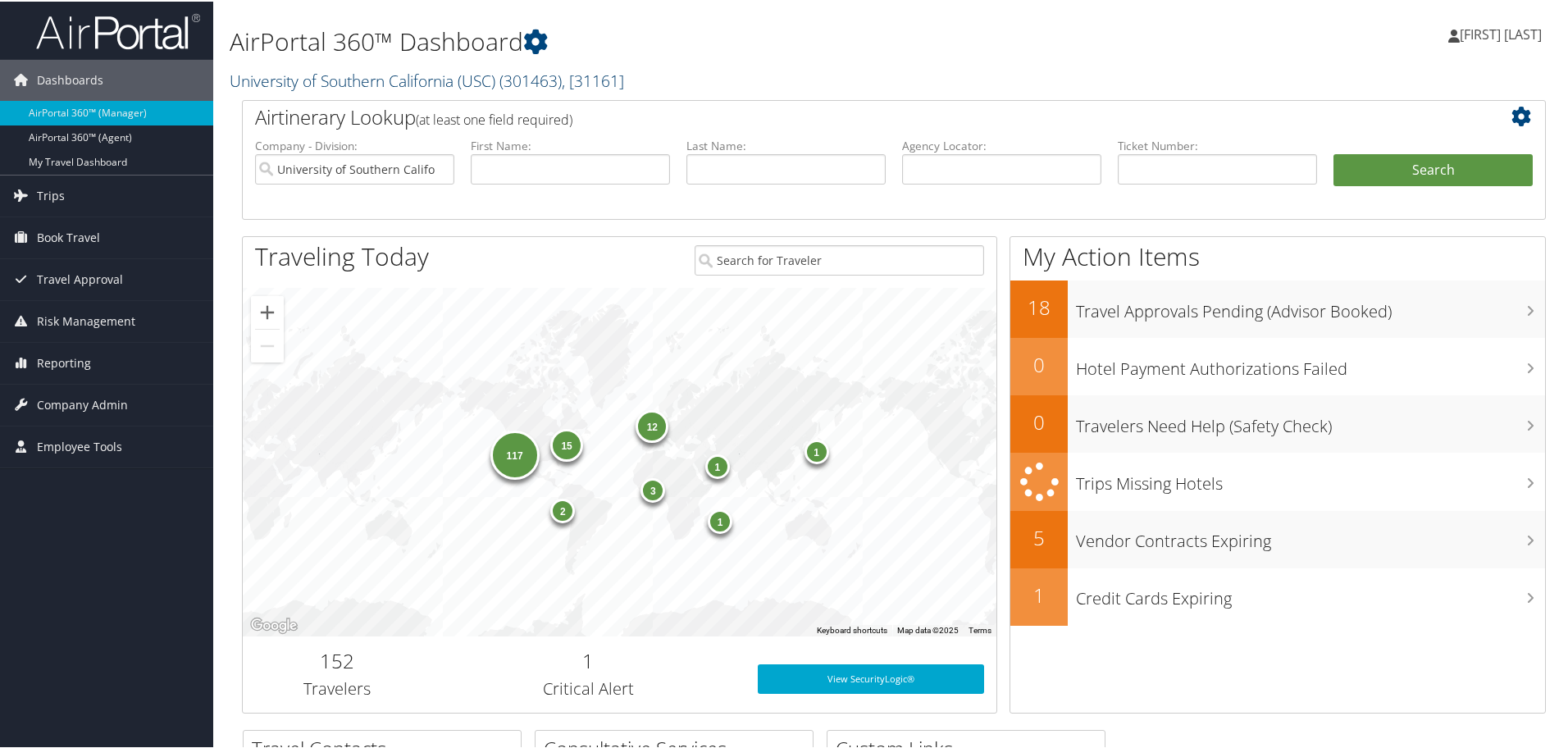 click on "University of Southern California (USC)   ( 301463 )  , [ 31161 ]" at bounding box center (426, 79) 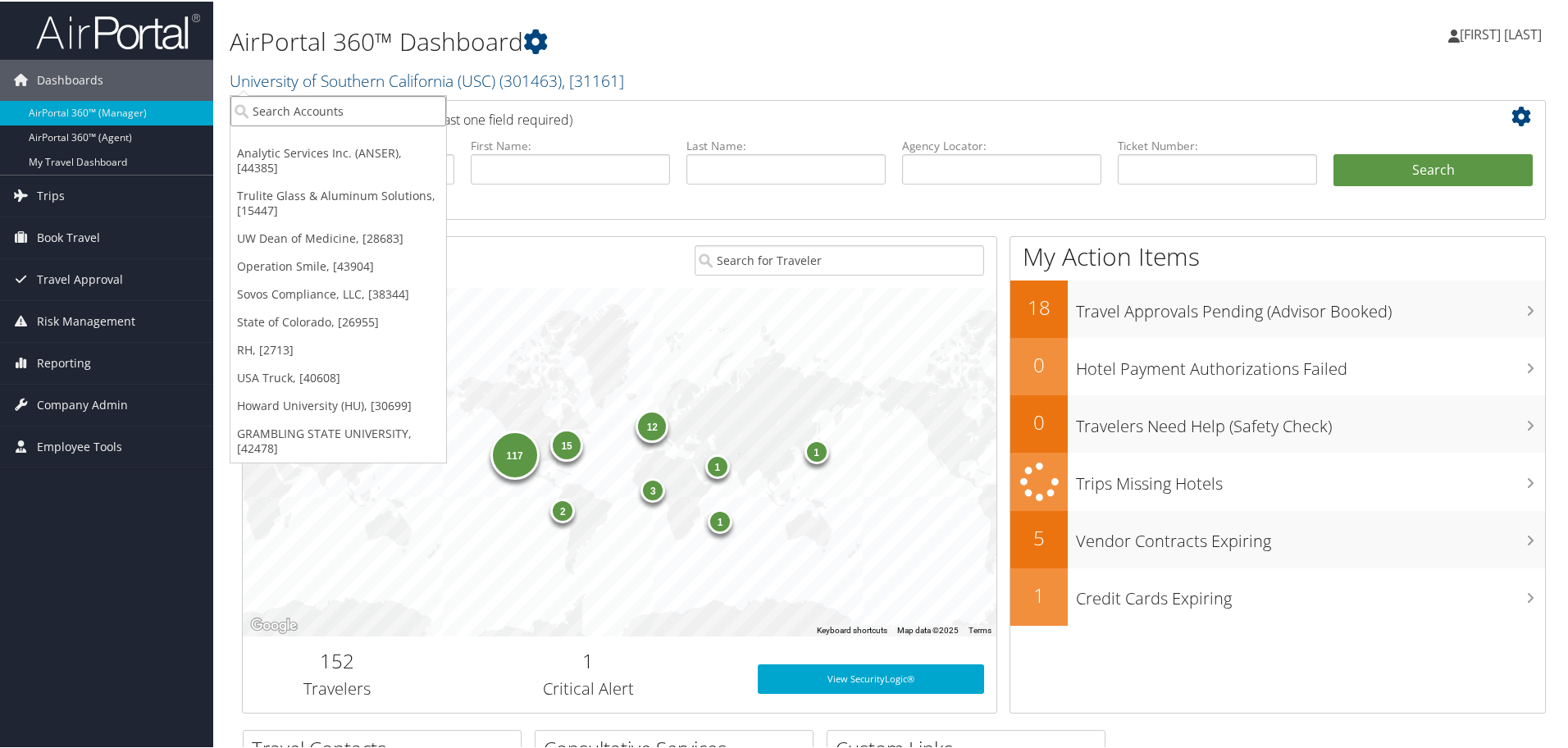 click at bounding box center (338, 109) 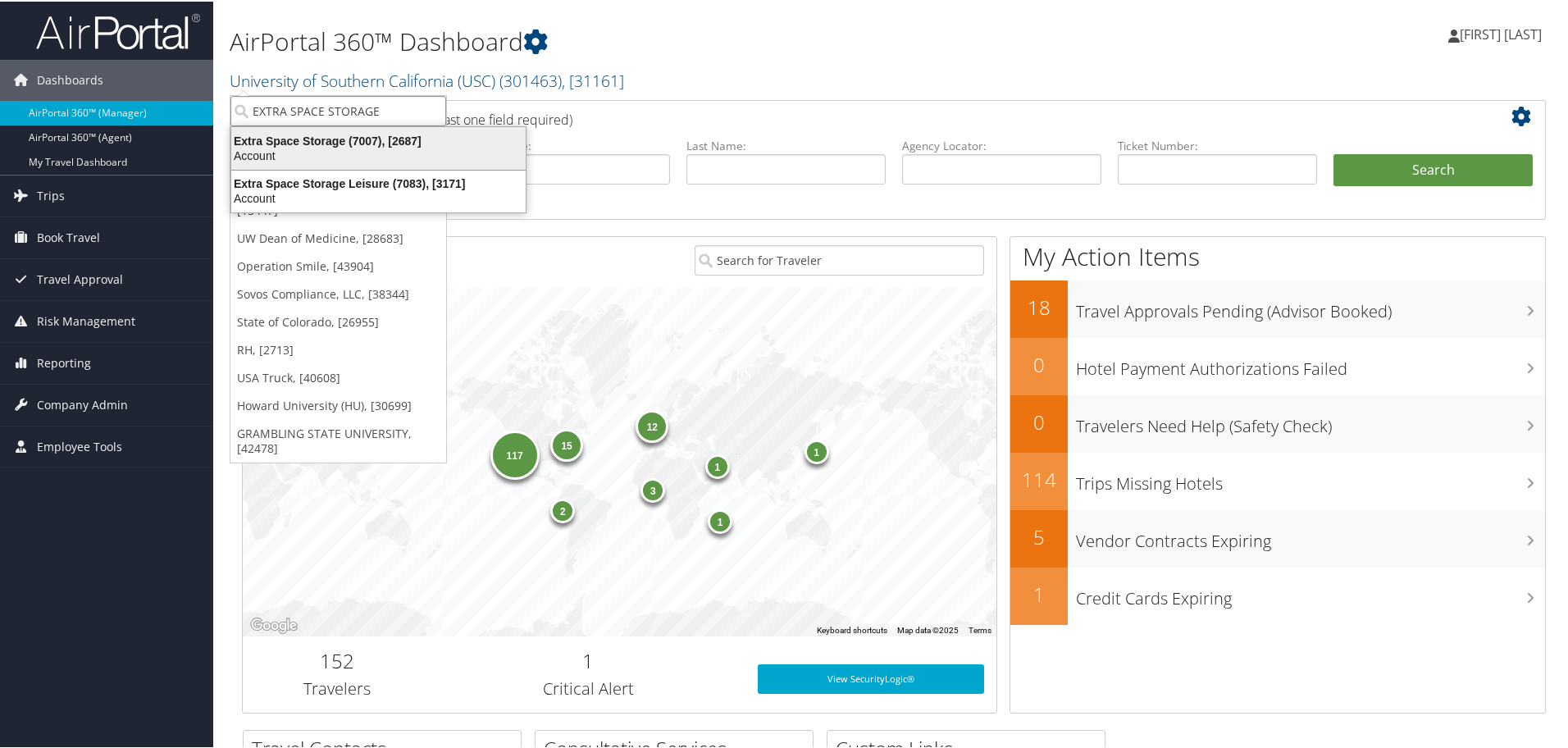 click on "Extra Space Storage (7007), [2687]" at bounding box center (378, 139) 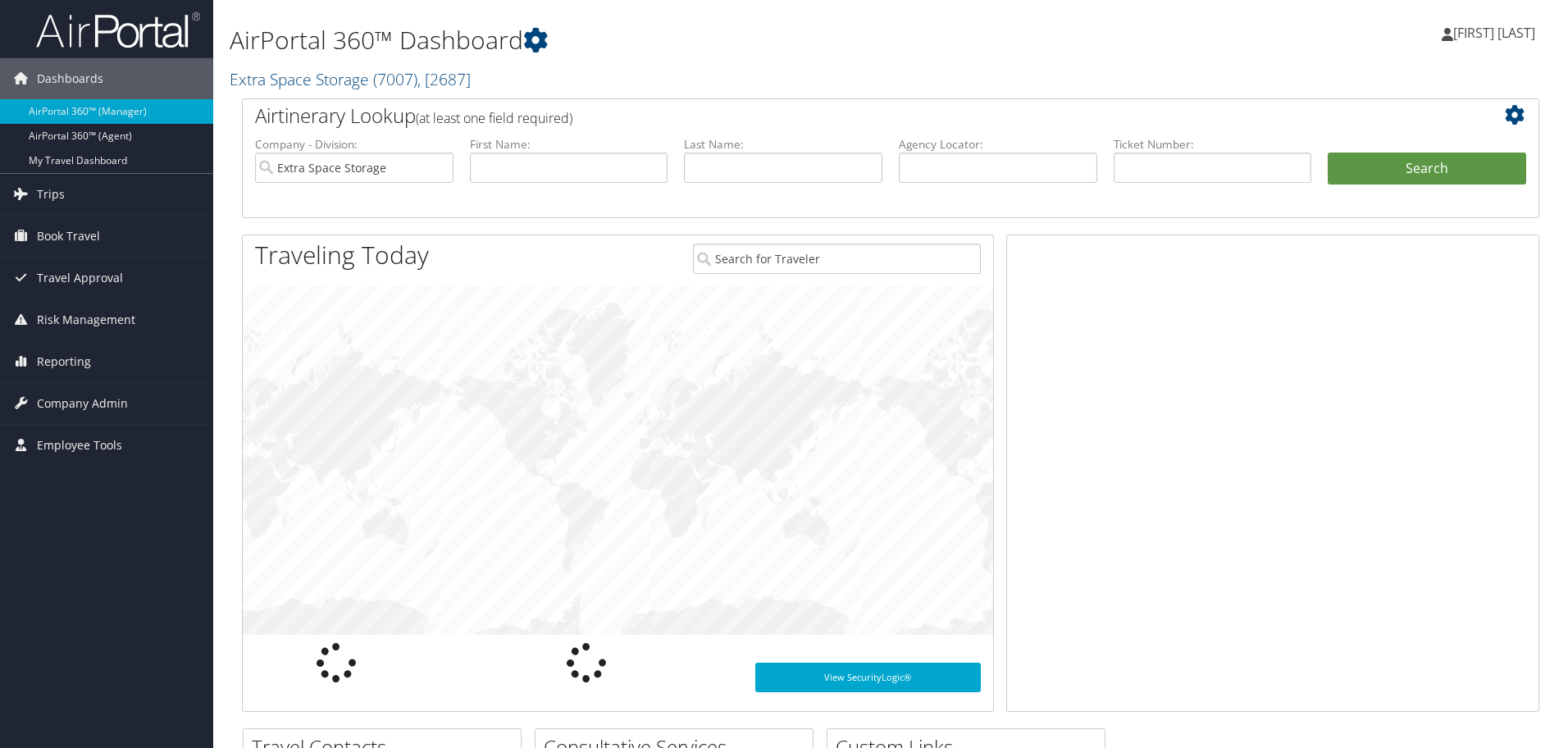 scroll, scrollTop: 0, scrollLeft: 0, axis: both 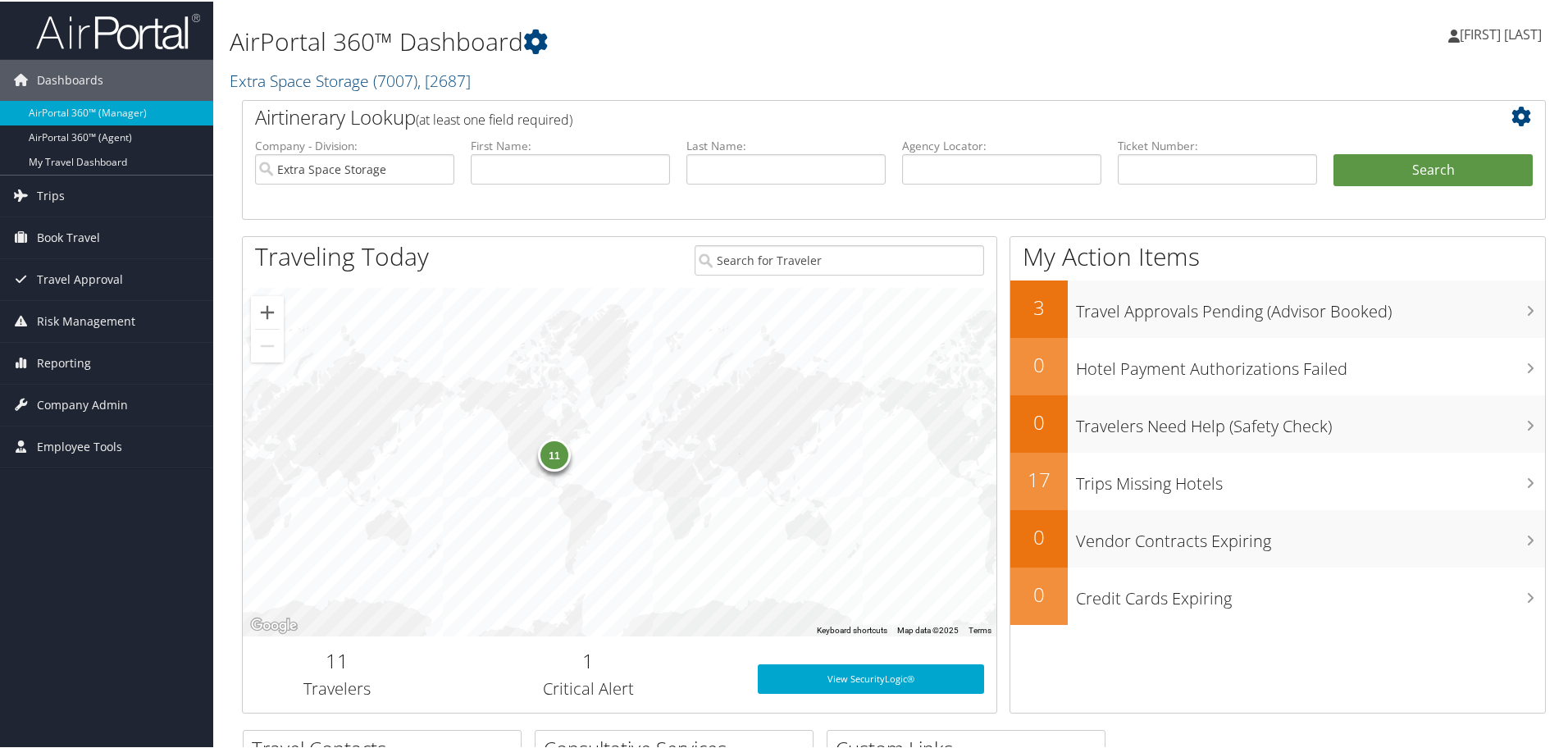 click on "Custom Links" at bounding box center (966, 892) 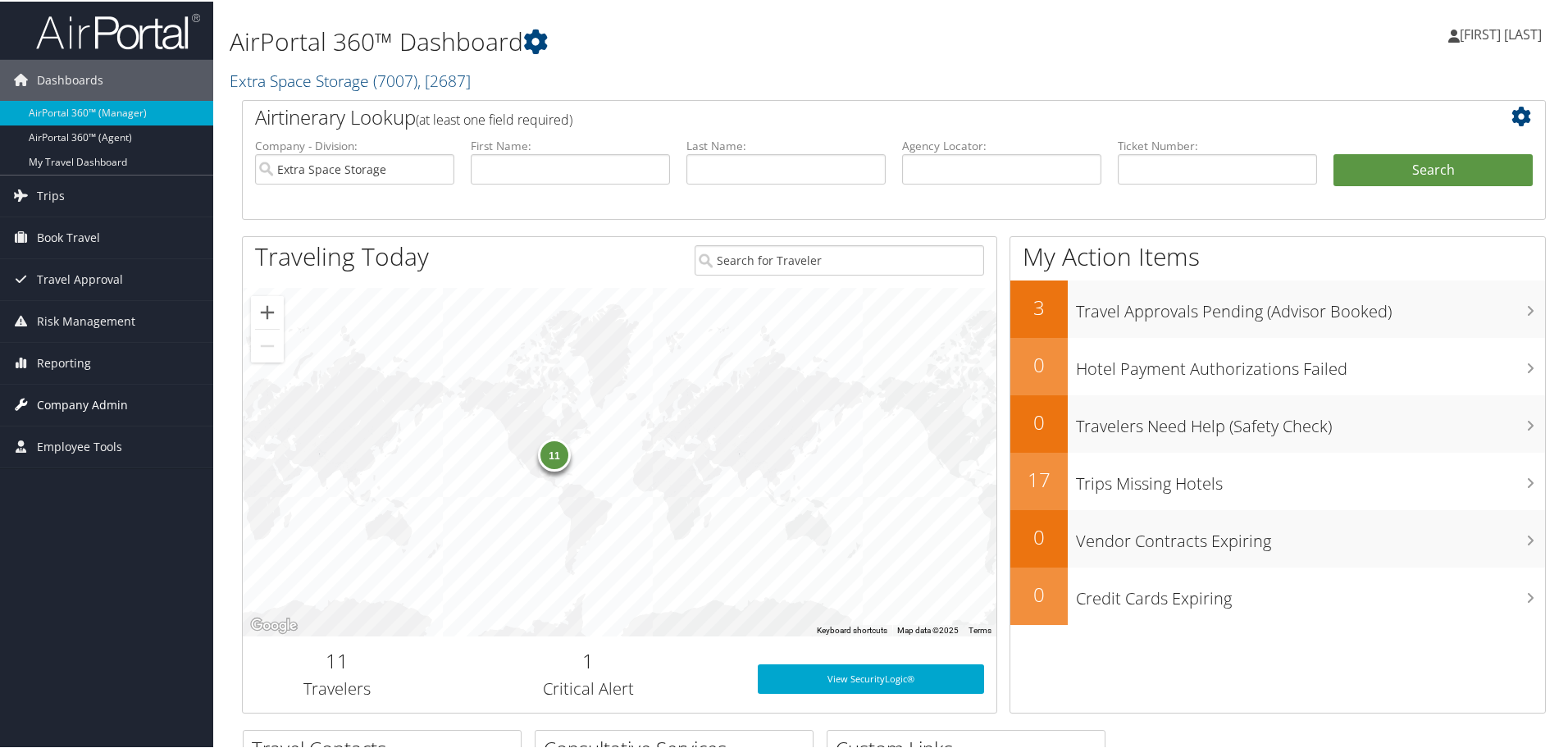 click on "Company Admin" at bounding box center [82, 404] 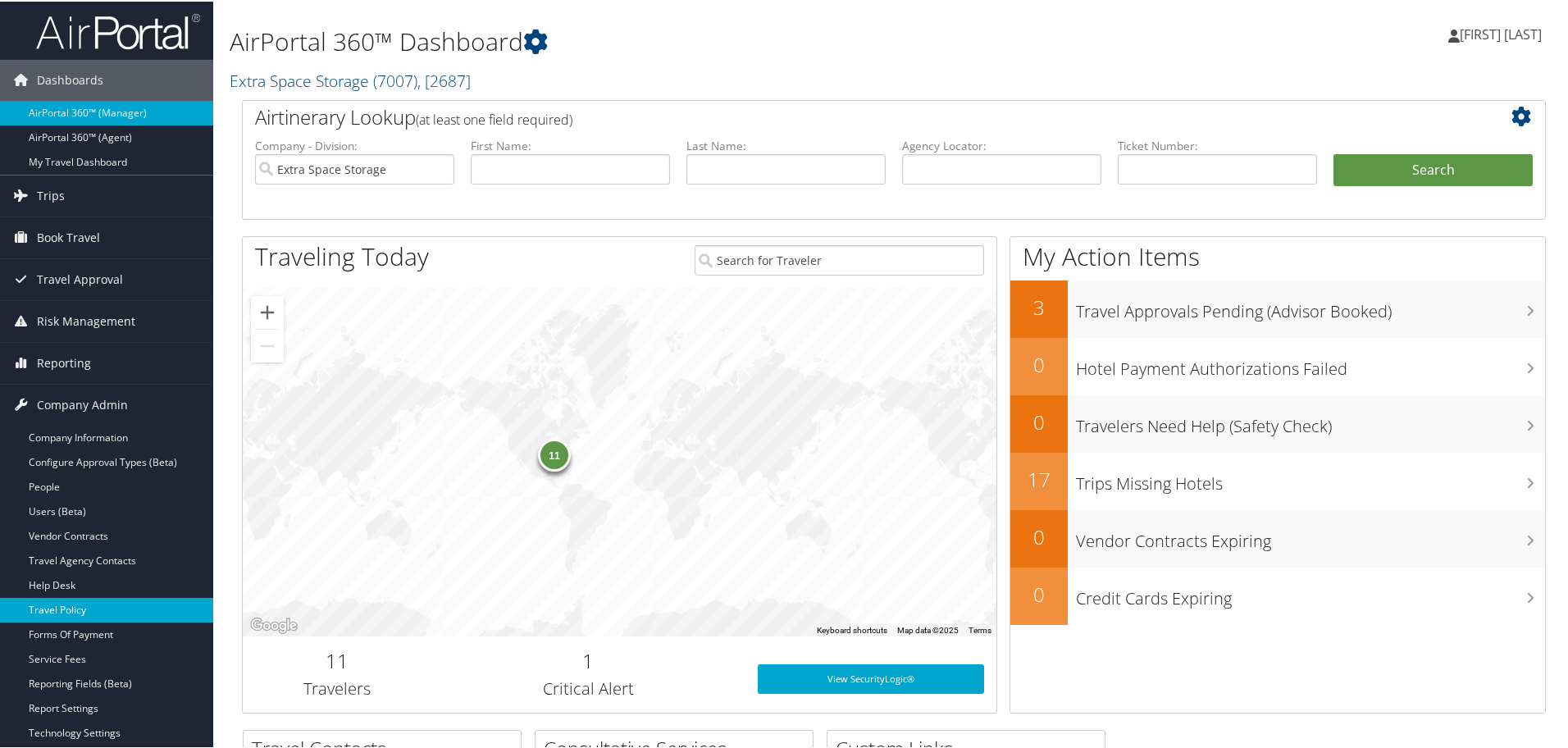 click on "Travel Policy" at bounding box center [107, 609] 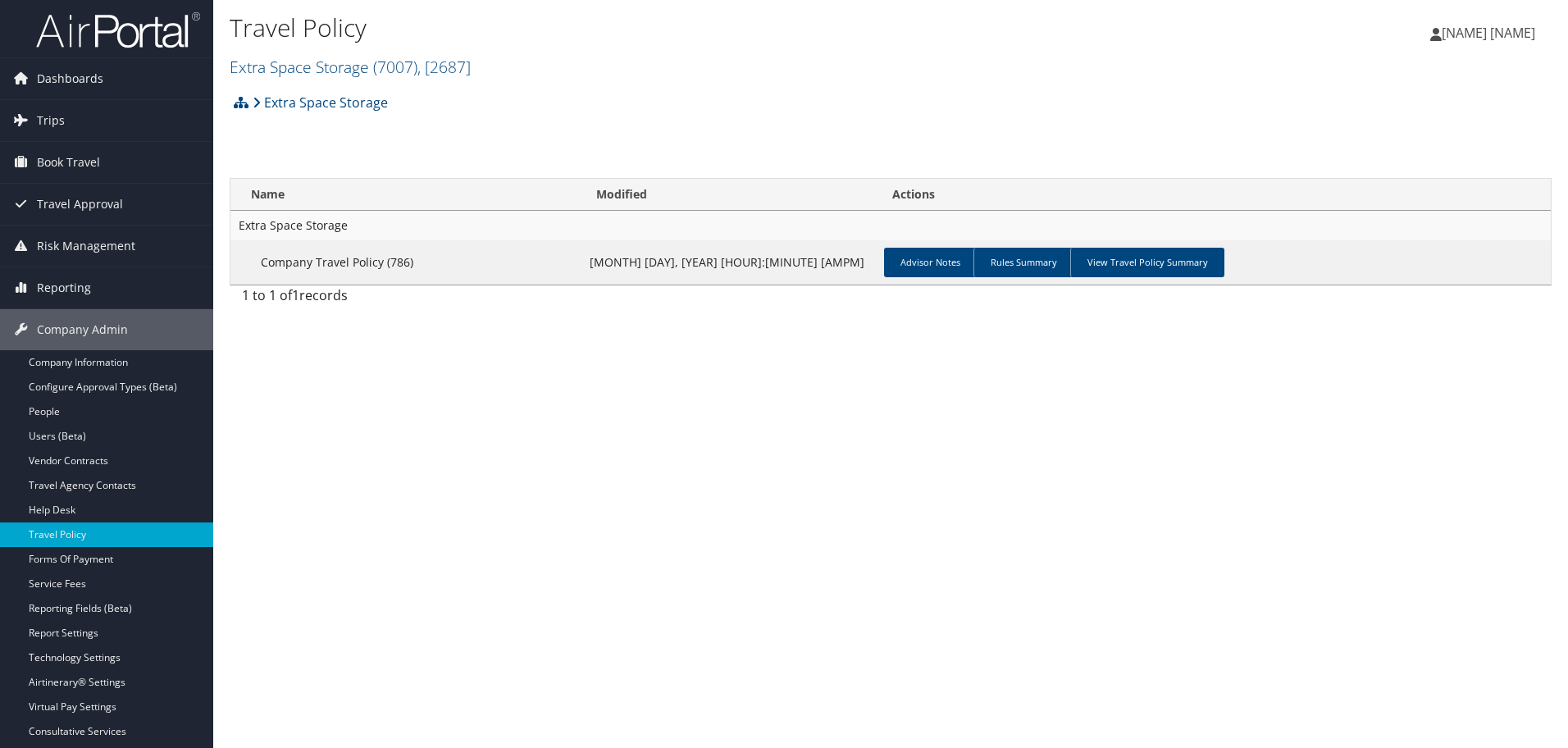 scroll, scrollTop: 0, scrollLeft: 0, axis: both 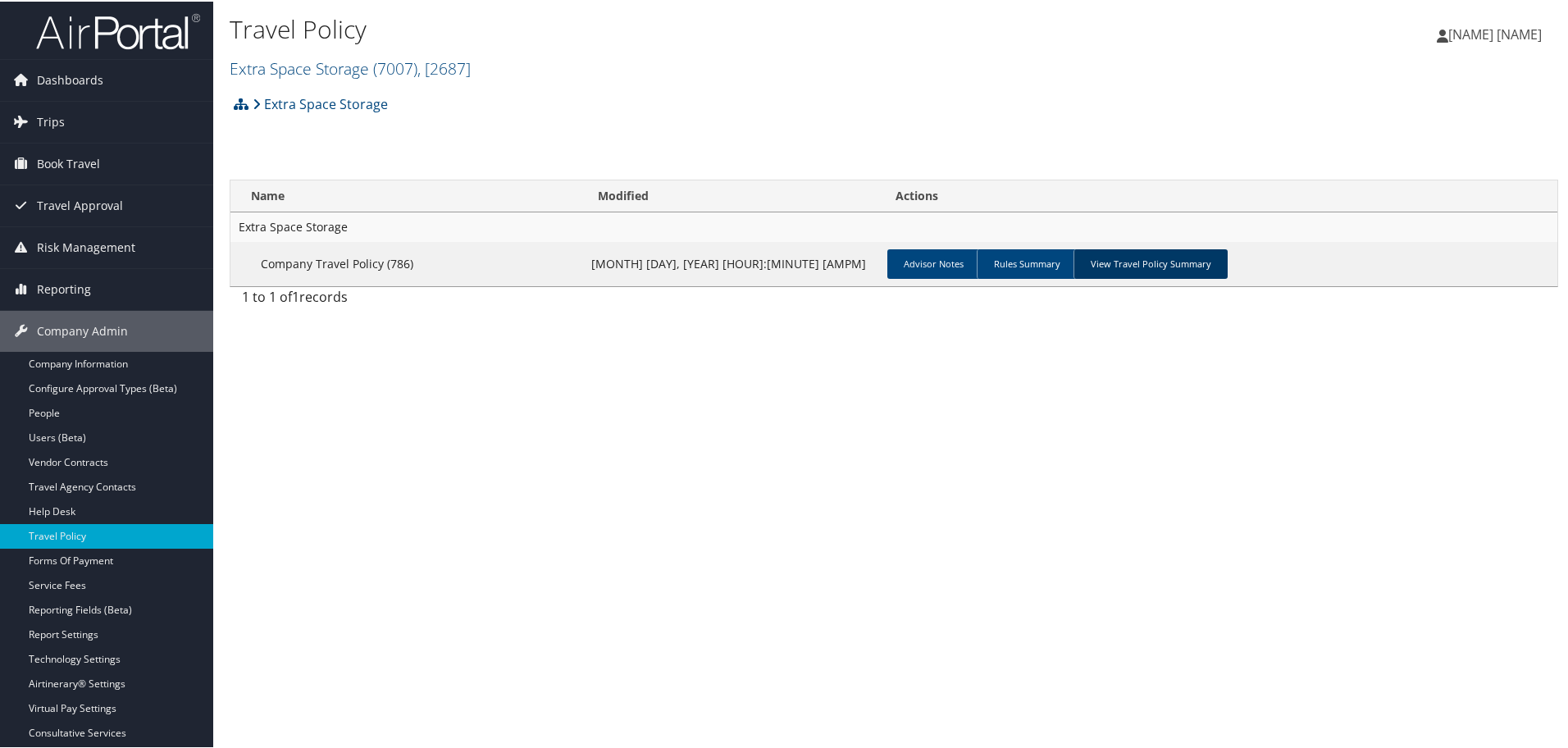 click on "View Travel Policy Summary" at bounding box center (1151, 262) 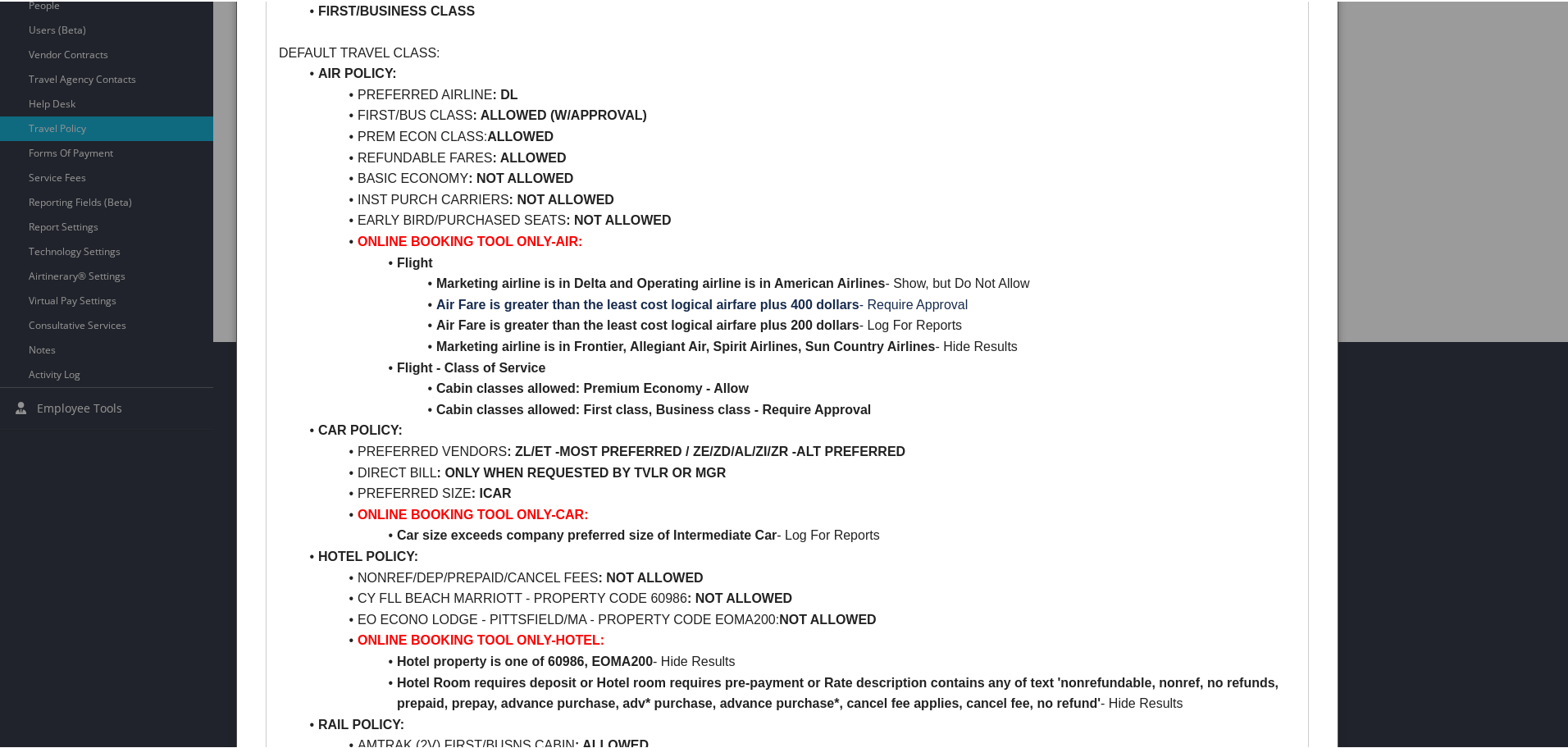 scroll, scrollTop: 410, scrollLeft: 0, axis: vertical 